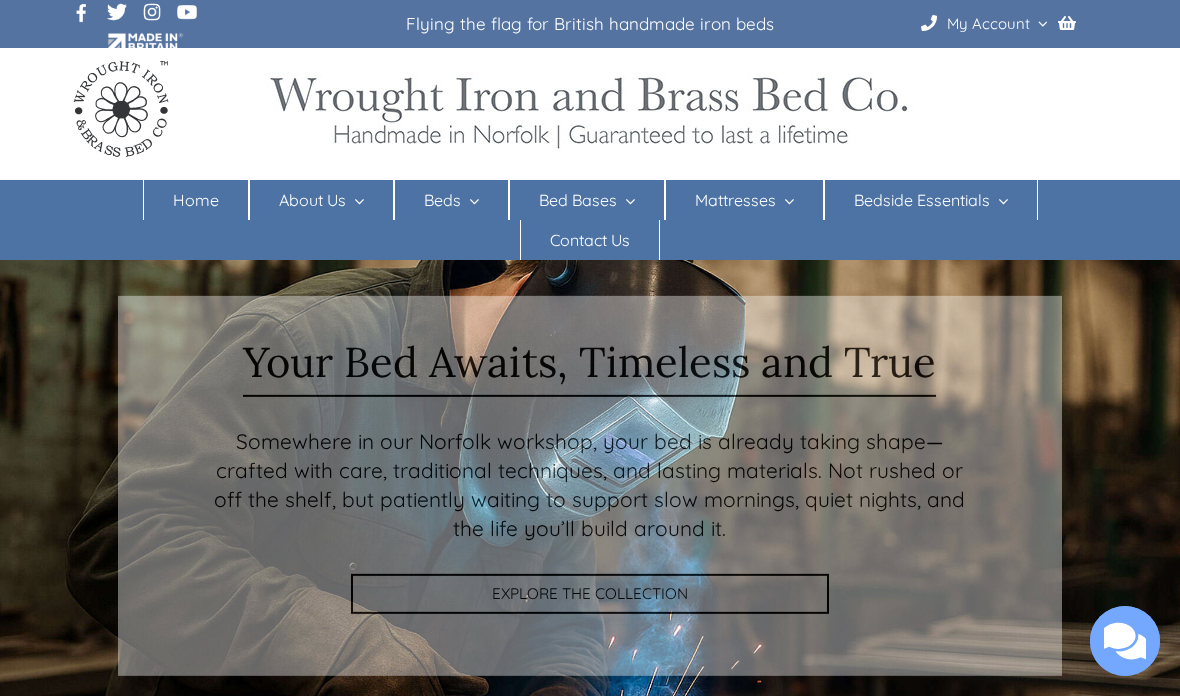 scroll, scrollTop: 0, scrollLeft: 0, axis: both 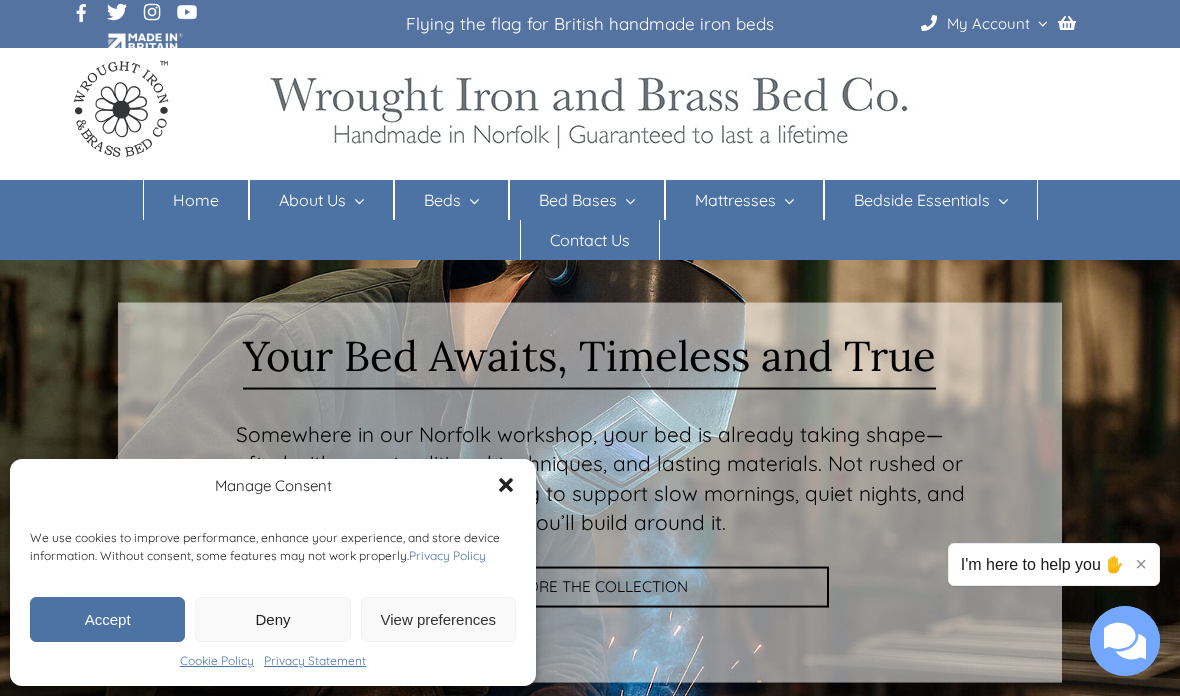 click on "Accept" at bounding box center (107, 619) 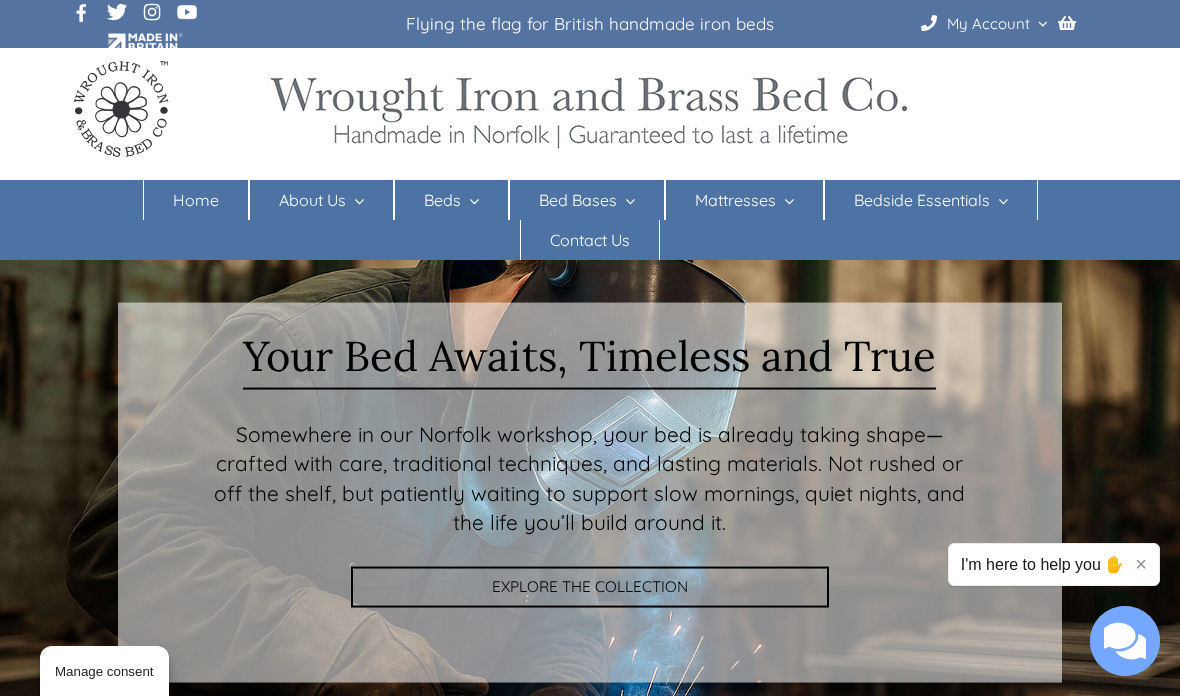 click on "×" at bounding box center [1141, 564] 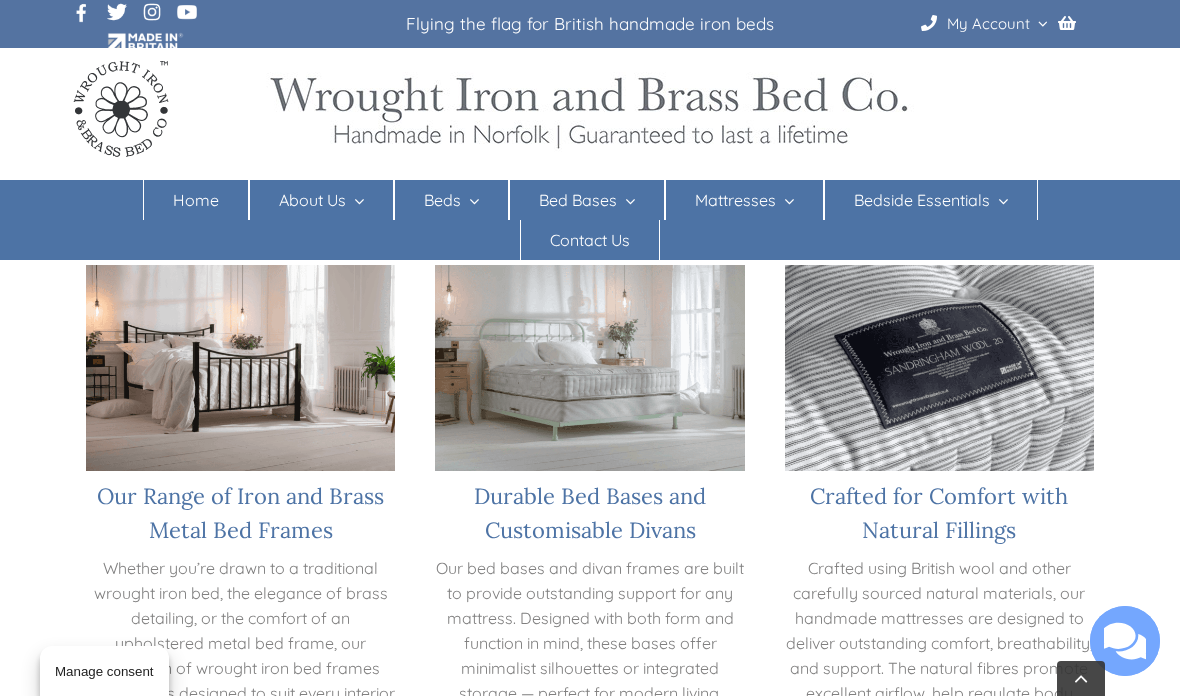scroll, scrollTop: 1281, scrollLeft: 0, axis: vertical 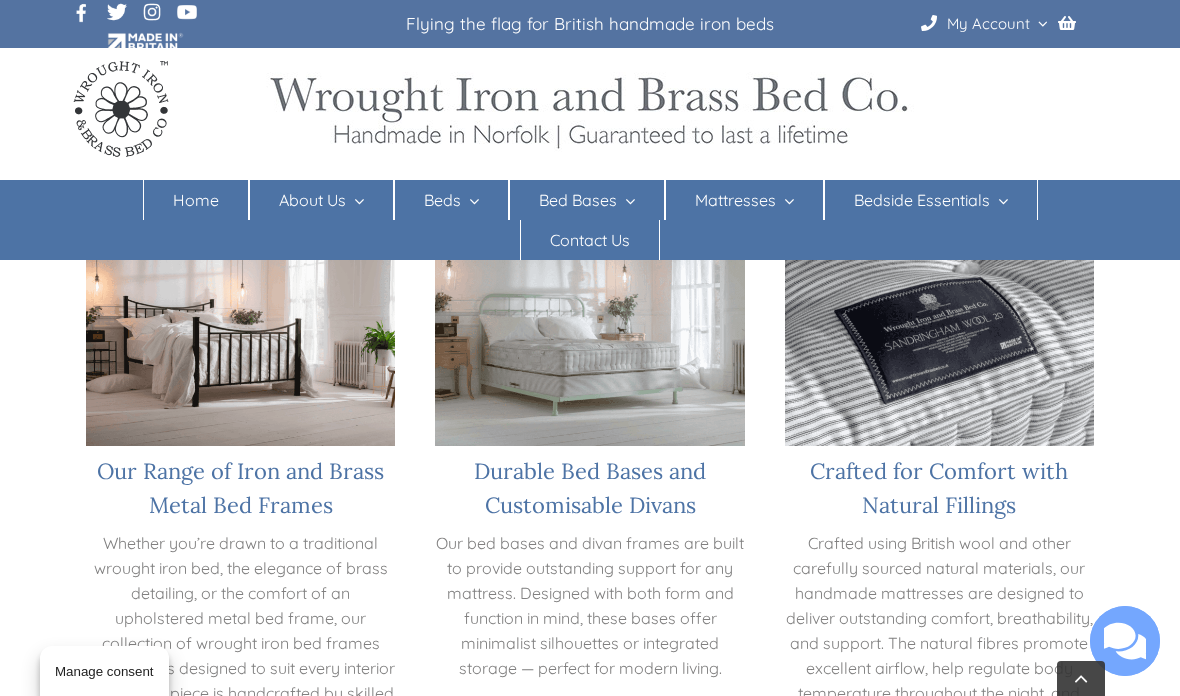 click on "Our Range of Iron and Brass Metal Bed Frames" at bounding box center [240, 488] 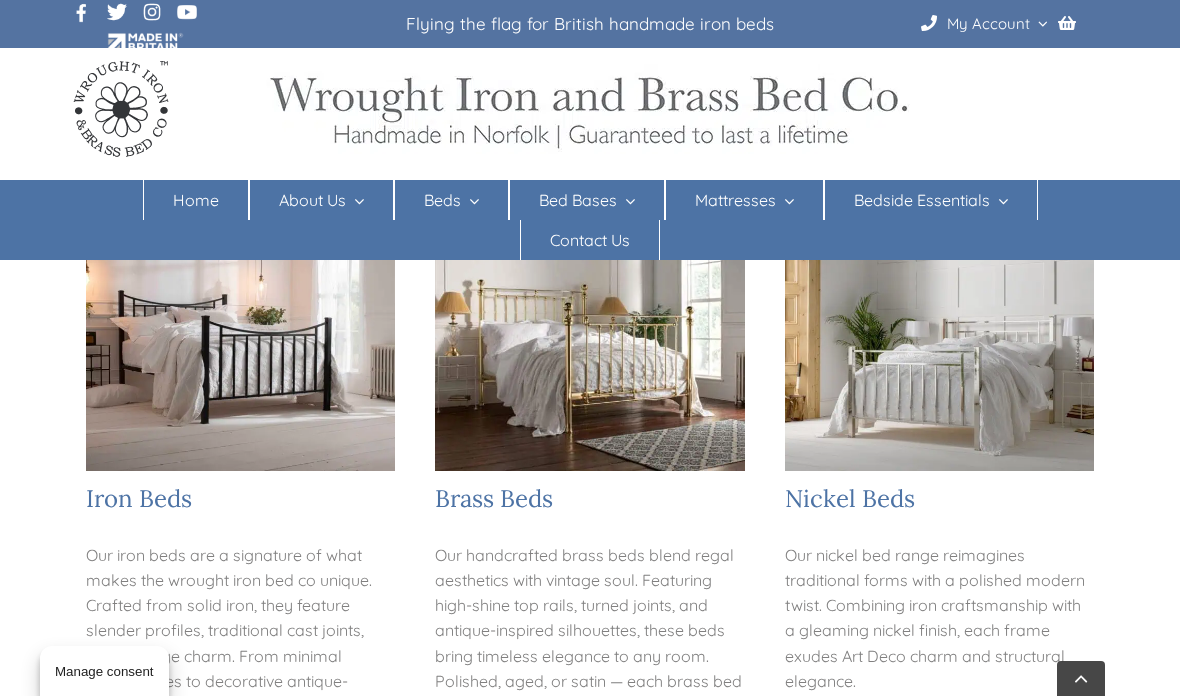 scroll, scrollTop: 348, scrollLeft: 0, axis: vertical 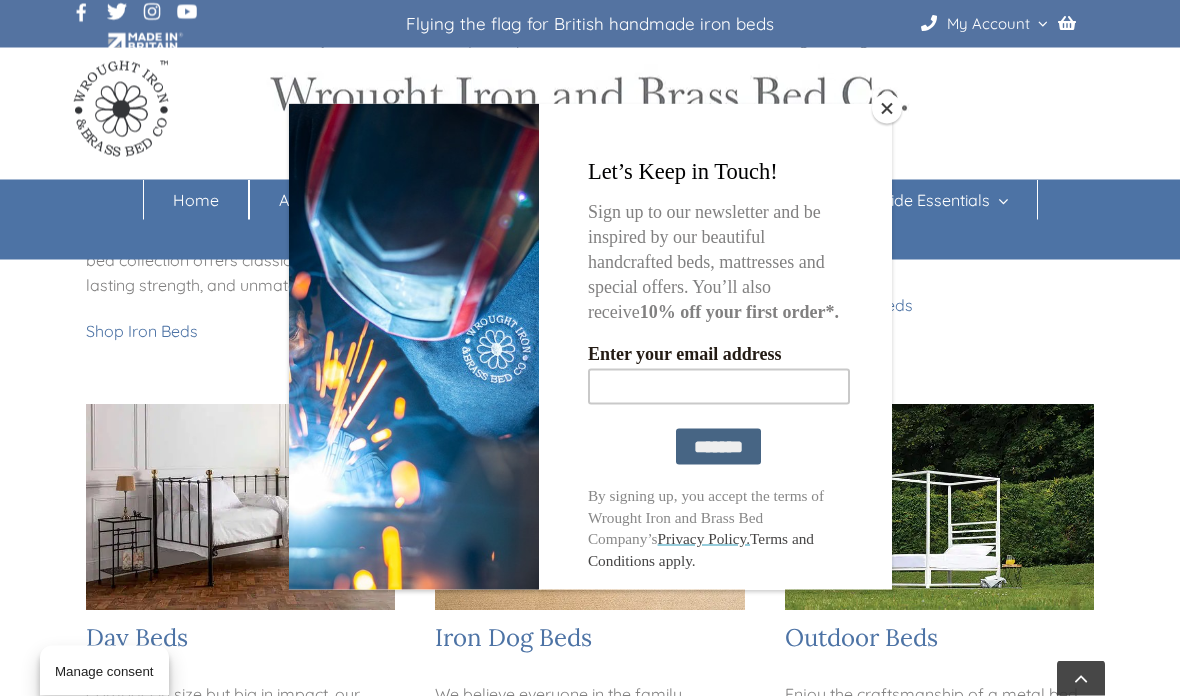 click at bounding box center [887, 109] 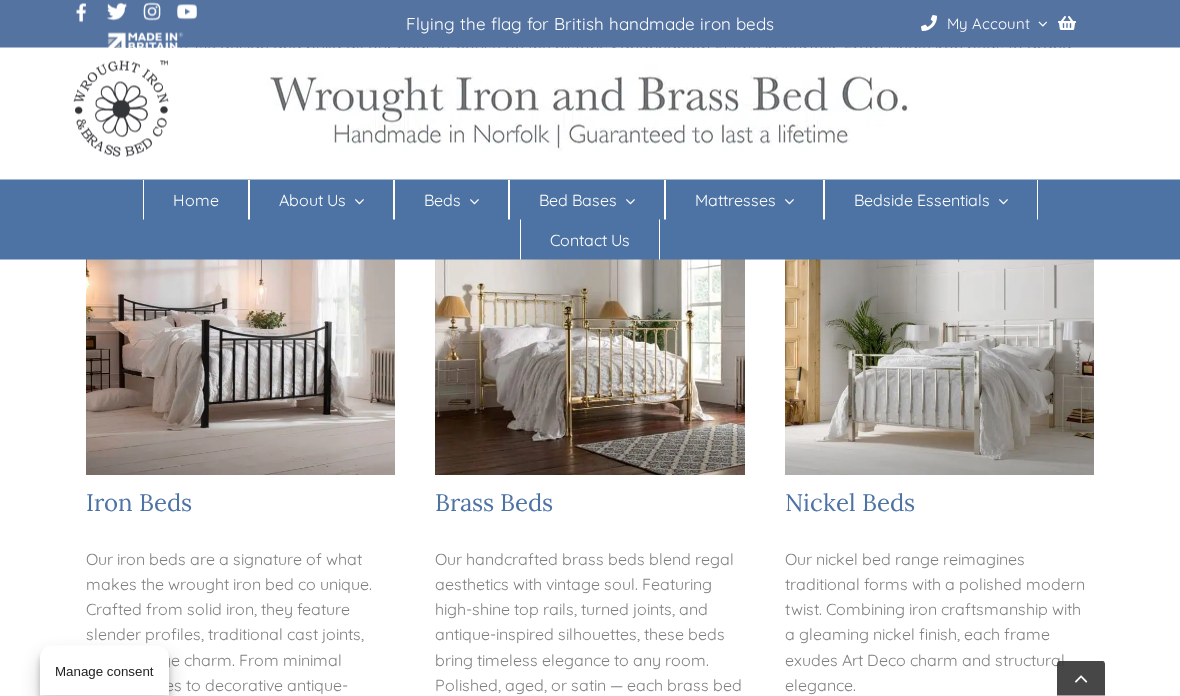 scroll, scrollTop: 362, scrollLeft: 0, axis: vertical 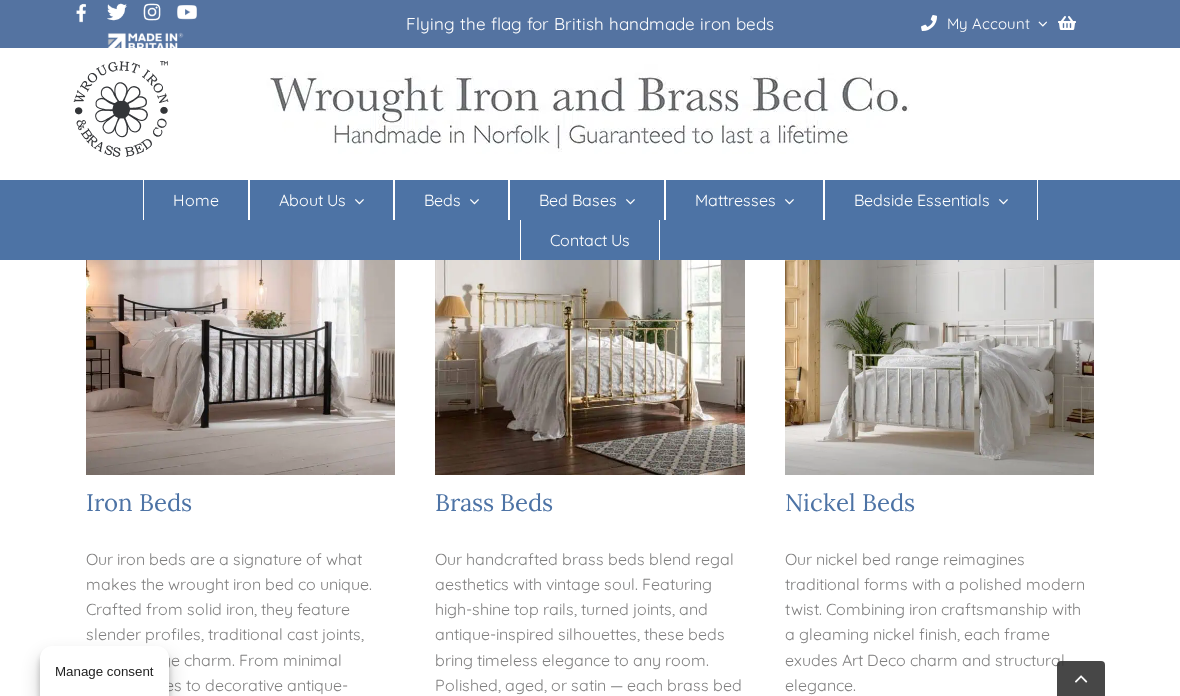 click on "Iron Beds" at bounding box center [139, 502] 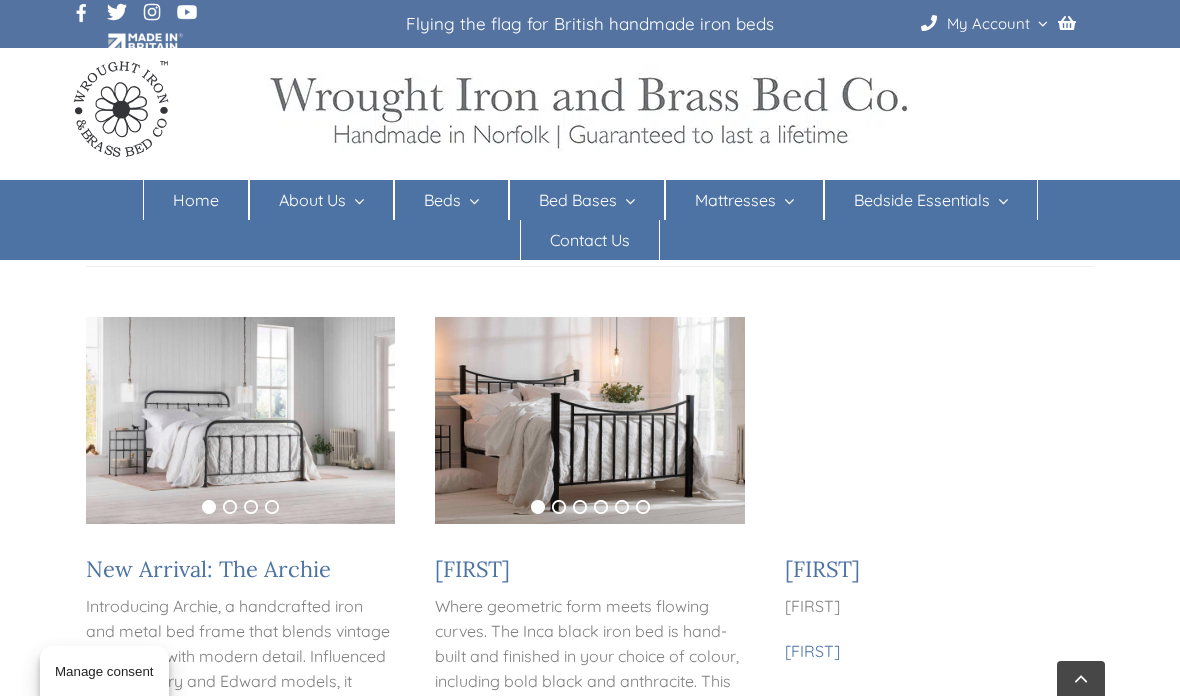 scroll, scrollTop: 319, scrollLeft: 0, axis: vertical 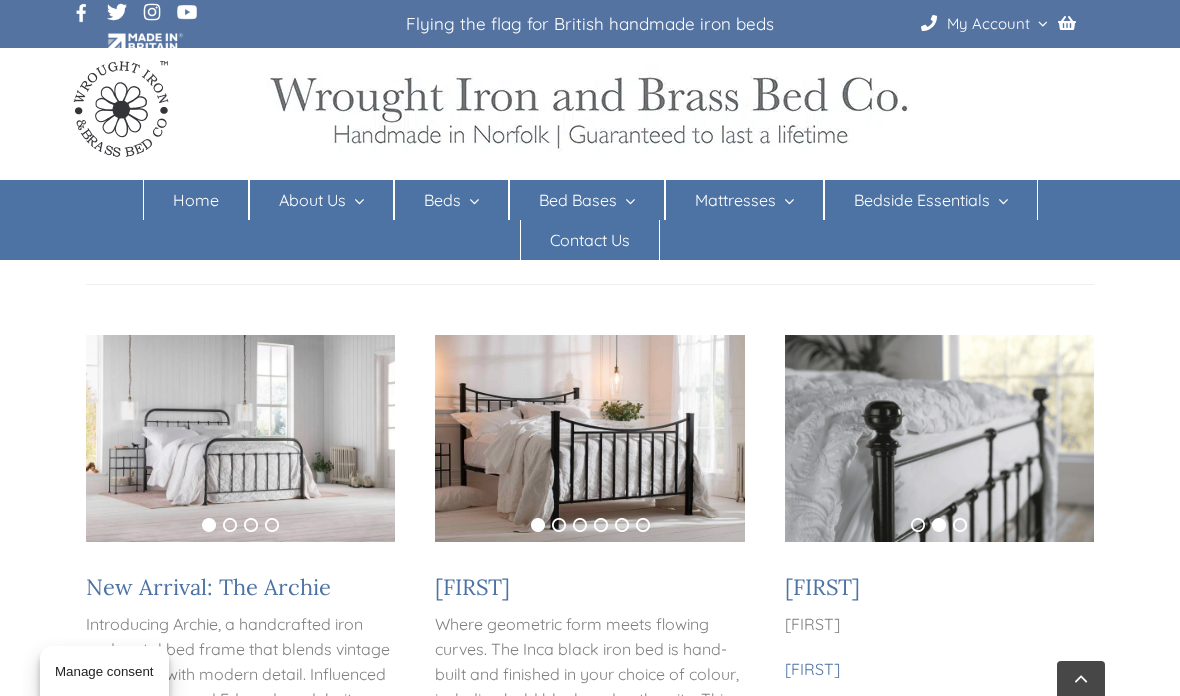 click at bounding box center (939, 438) 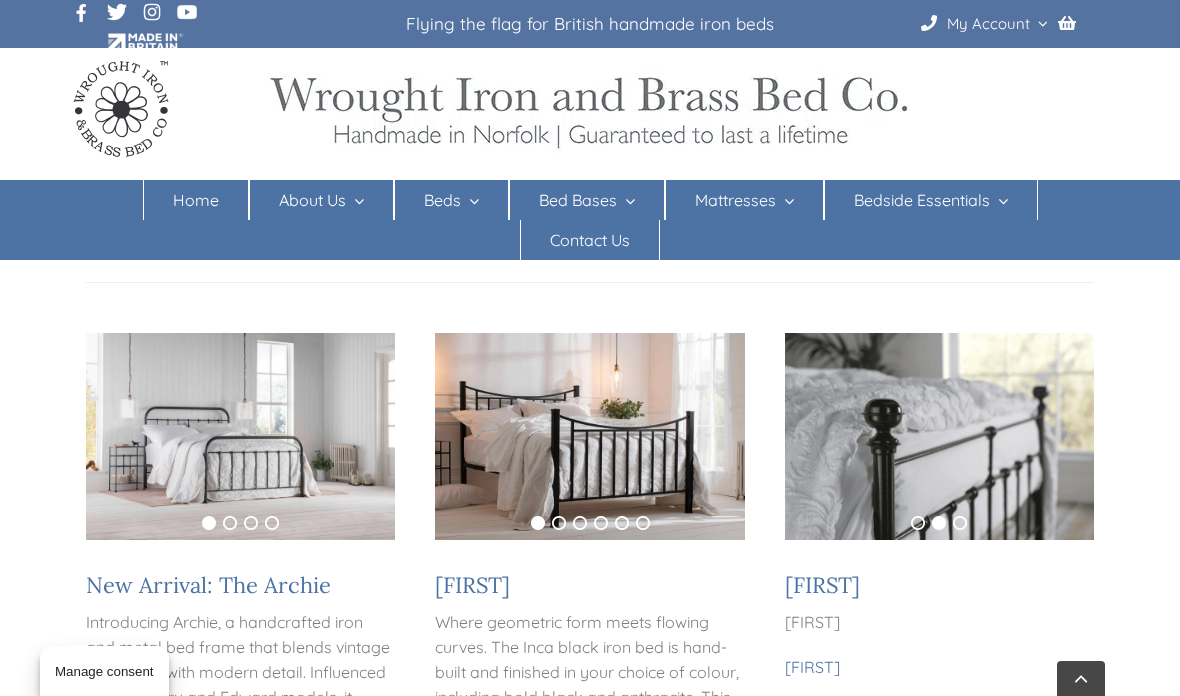 click on "Sophie" at bounding box center (822, 585) 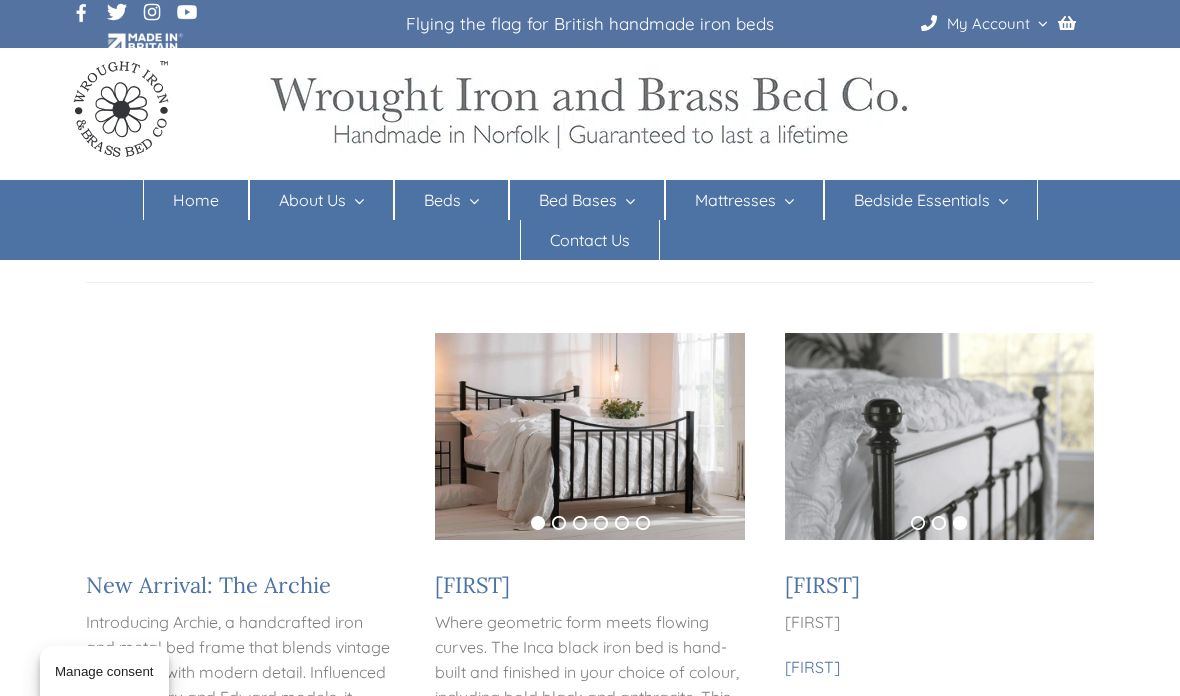 scroll, scrollTop: 401, scrollLeft: 0, axis: vertical 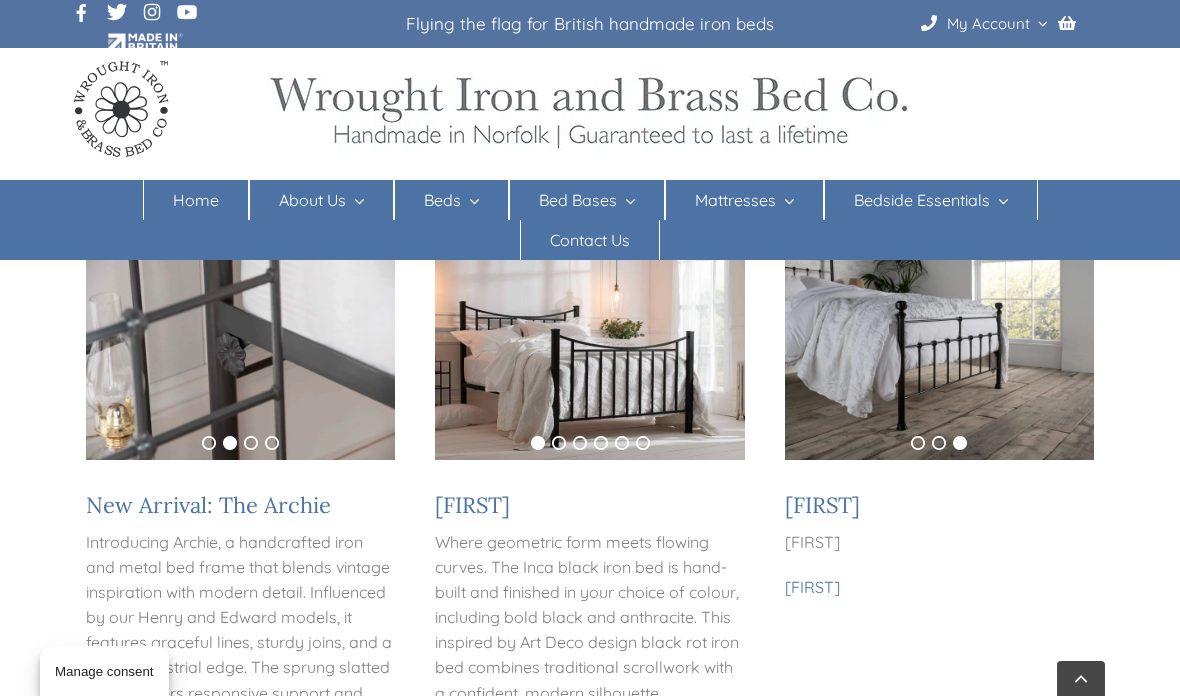 click at bounding box center (939, 356) 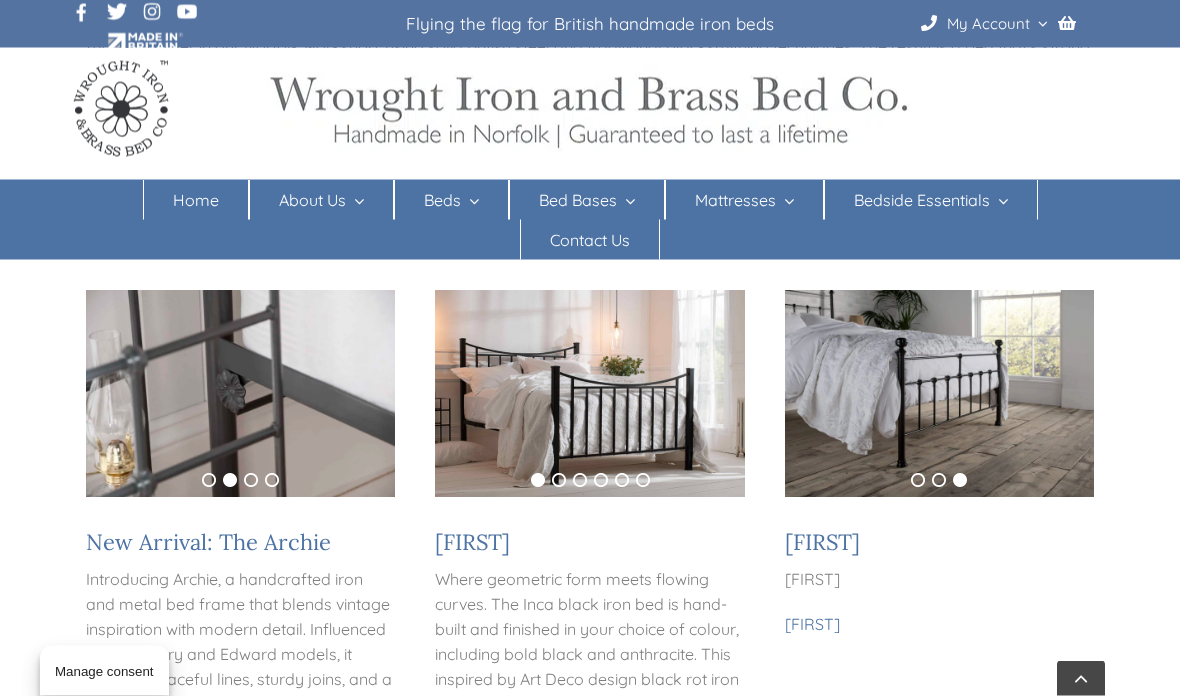 scroll, scrollTop: 368, scrollLeft: 0, axis: vertical 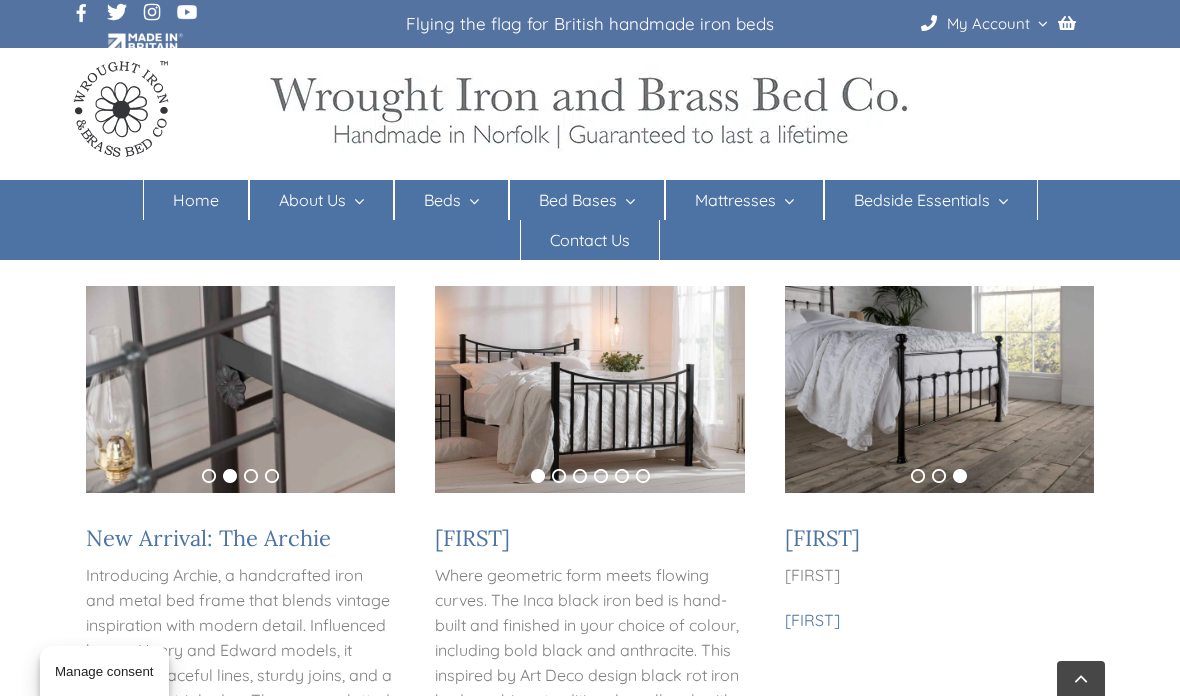click on "Sophie" at bounding box center (822, 538) 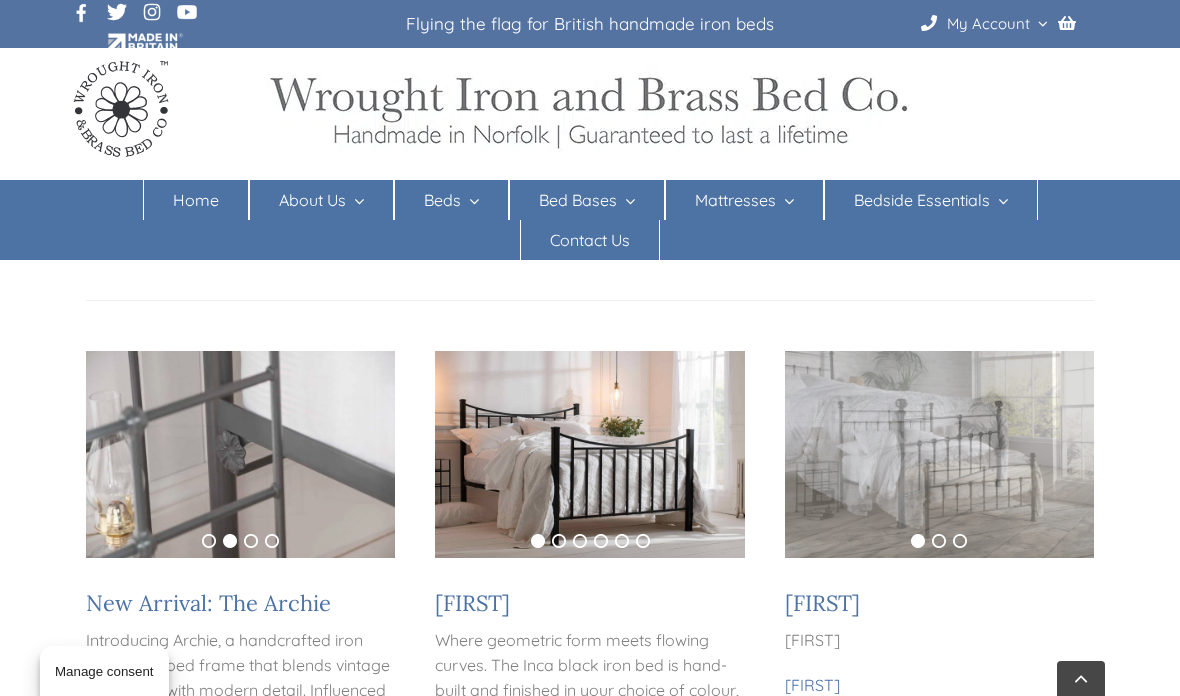 scroll, scrollTop: 274, scrollLeft: 0, axis: vertical 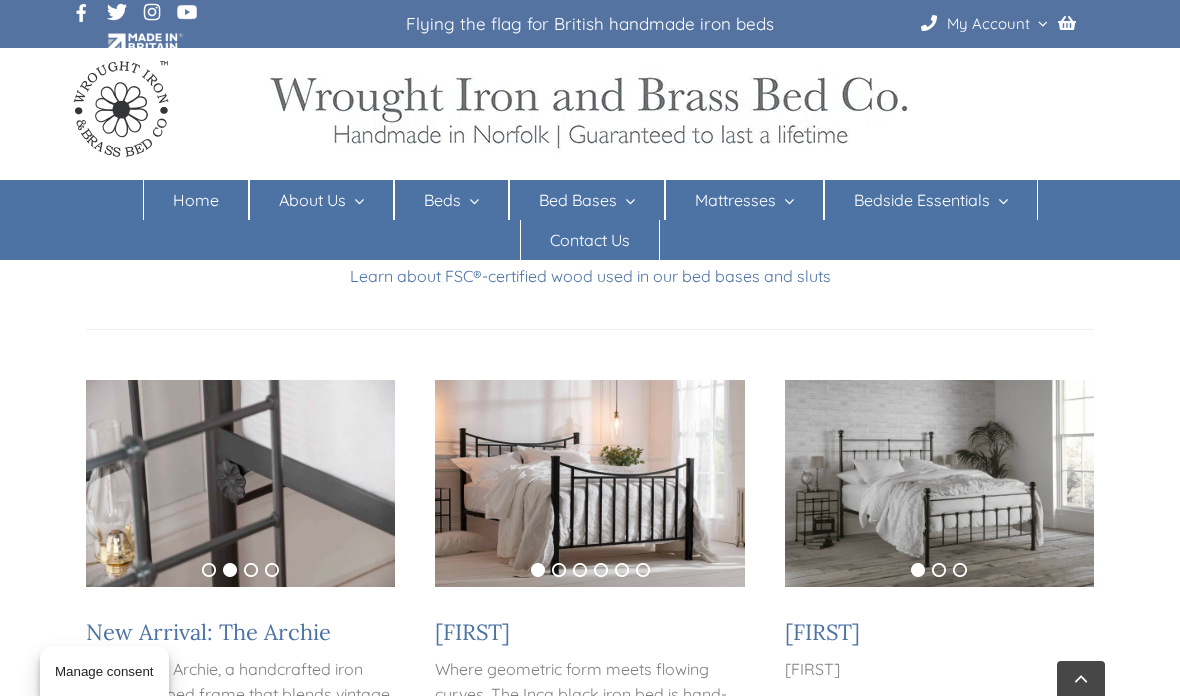 click at bounding box center [589, 483] 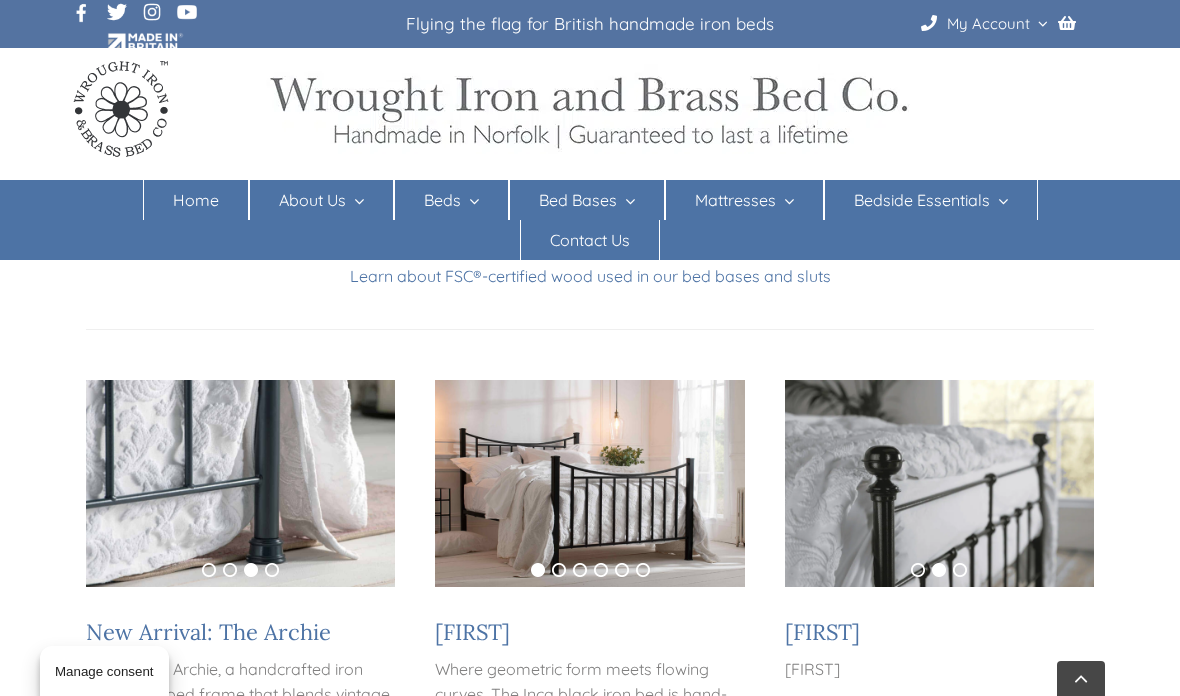 click on "The Inca" at bounding box center [472, 632] 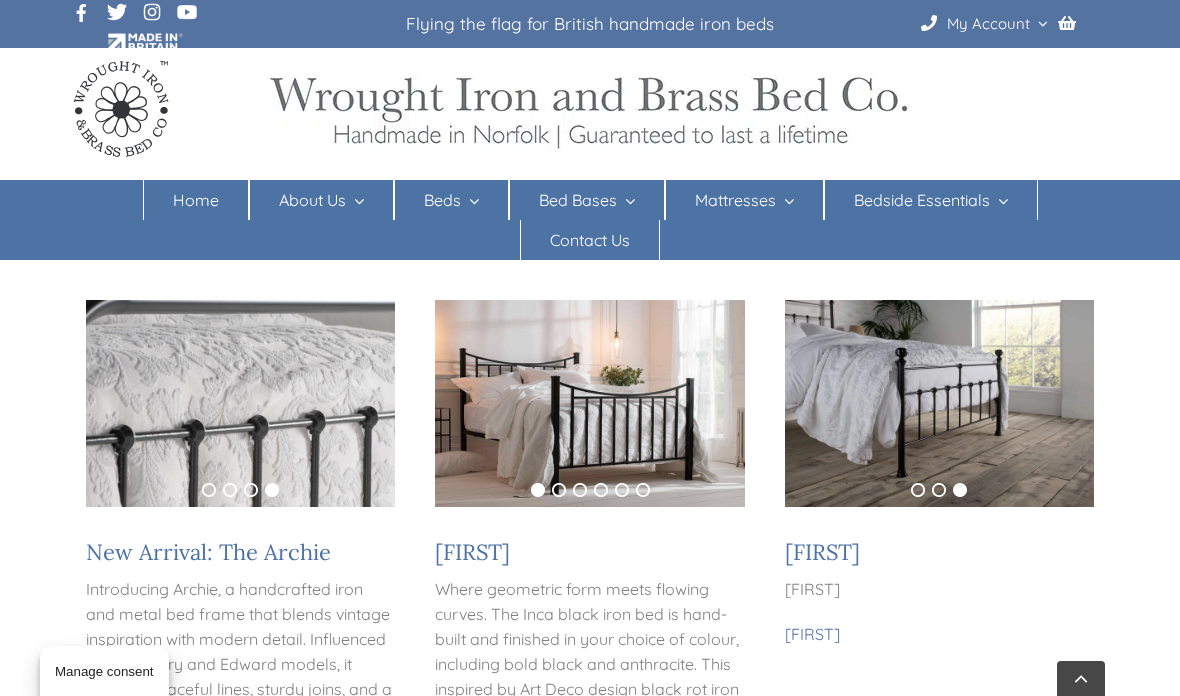 click on "New Arrival: The Archie" at bounding box center [208, 552] 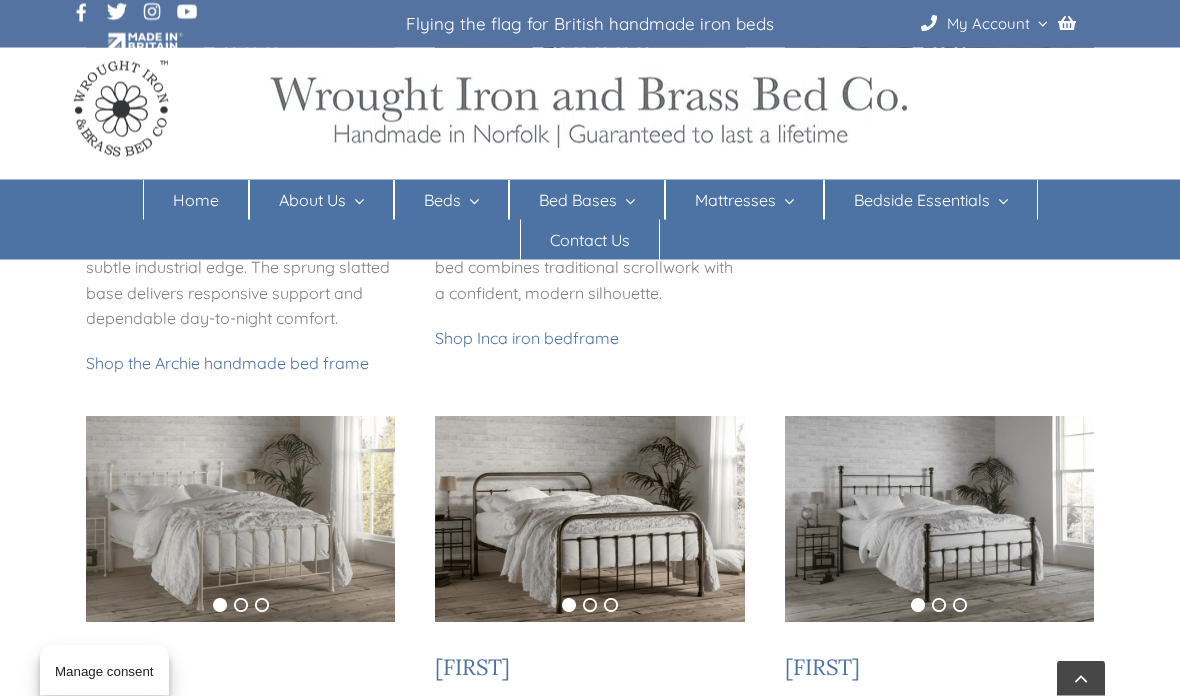 scroll, scrollTop: 802, scrollLeft: 0, axis: vertical 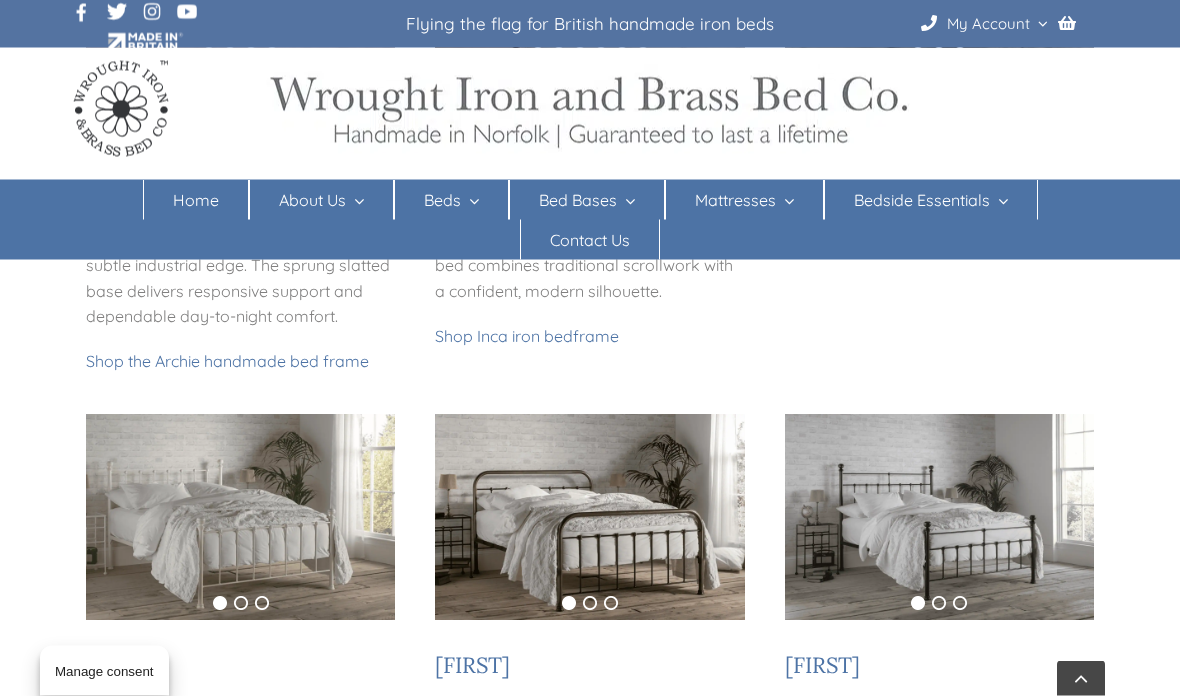 click on "Isaac" at bounding box center (822, 666) 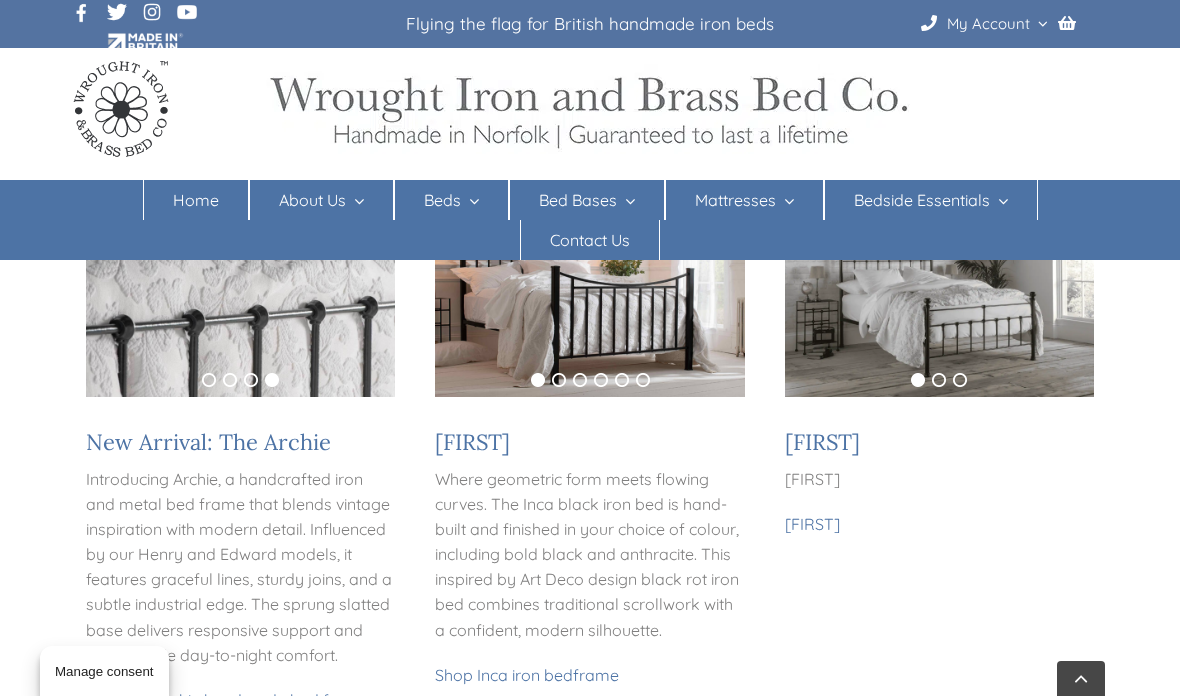scroll, scrollTop: 462, scrollLeft: 0, axis: vertical 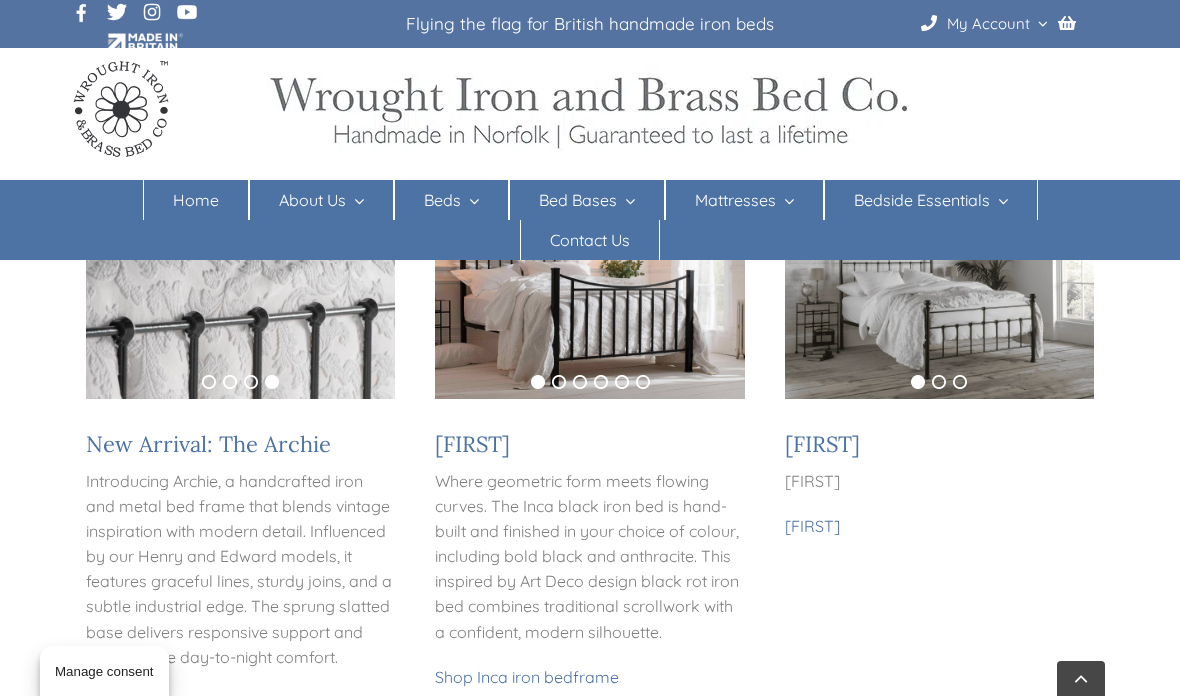 click on "Shop Sophie bed frame" at bounding box center [812, 526] 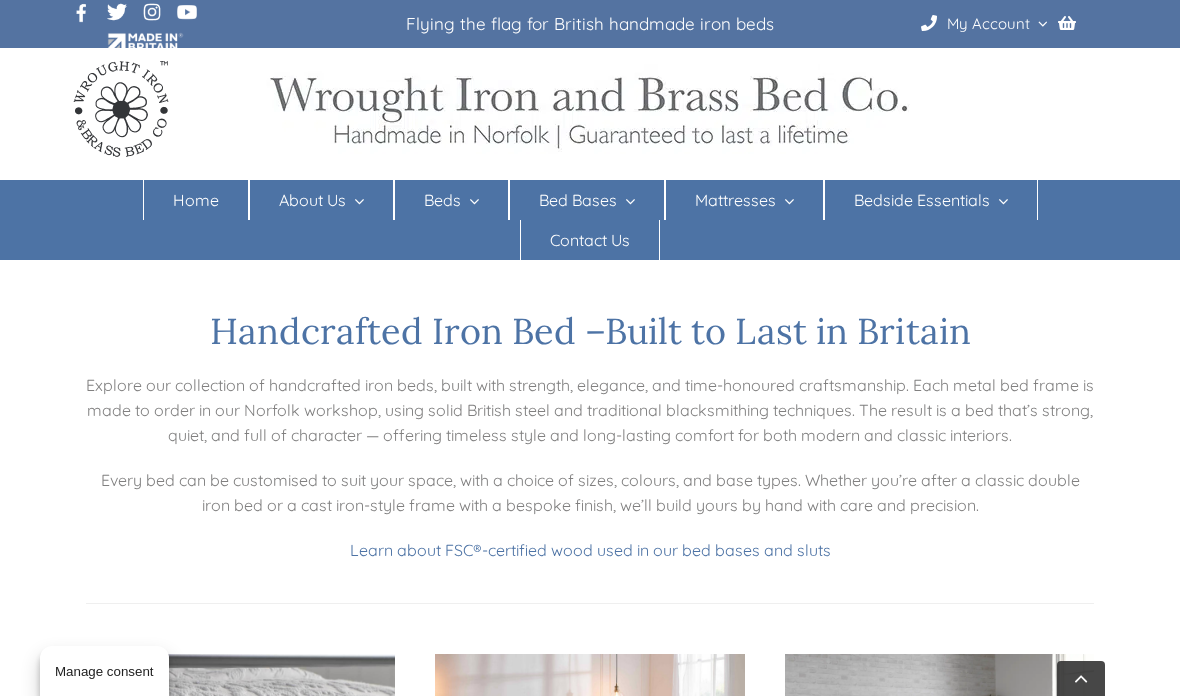 scroll, scrollTop: 542, scrollLeft: 0, axis: vertical 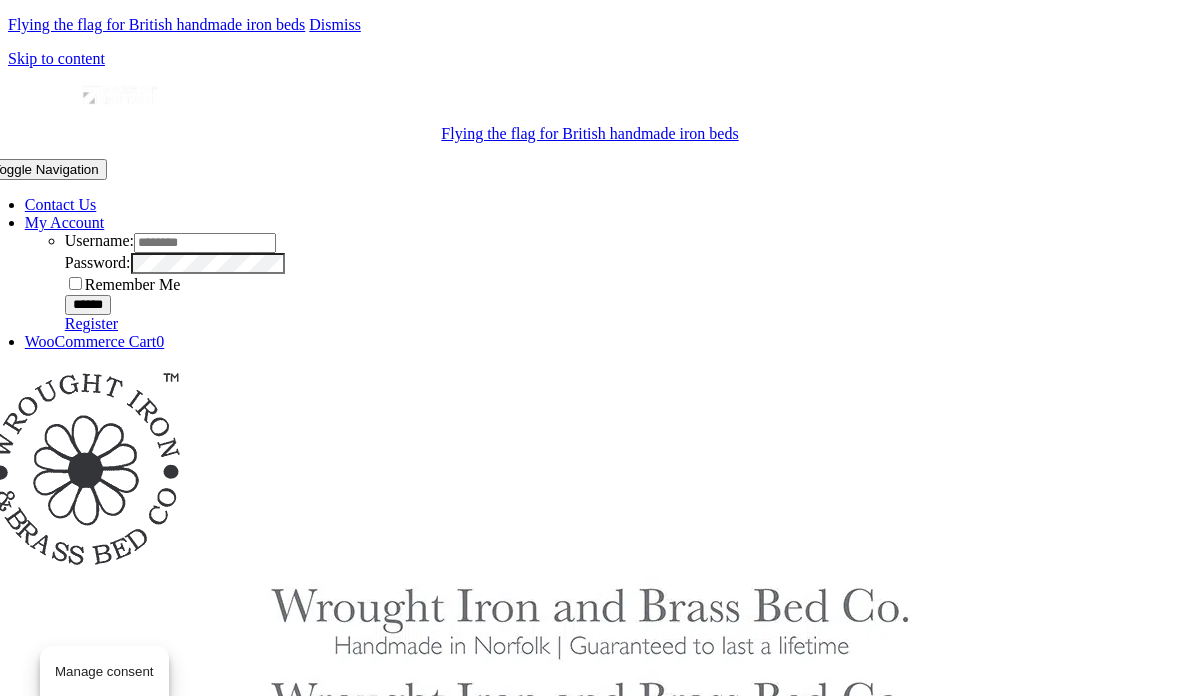 click on "Skip to content" at bounding box center [56, 58] 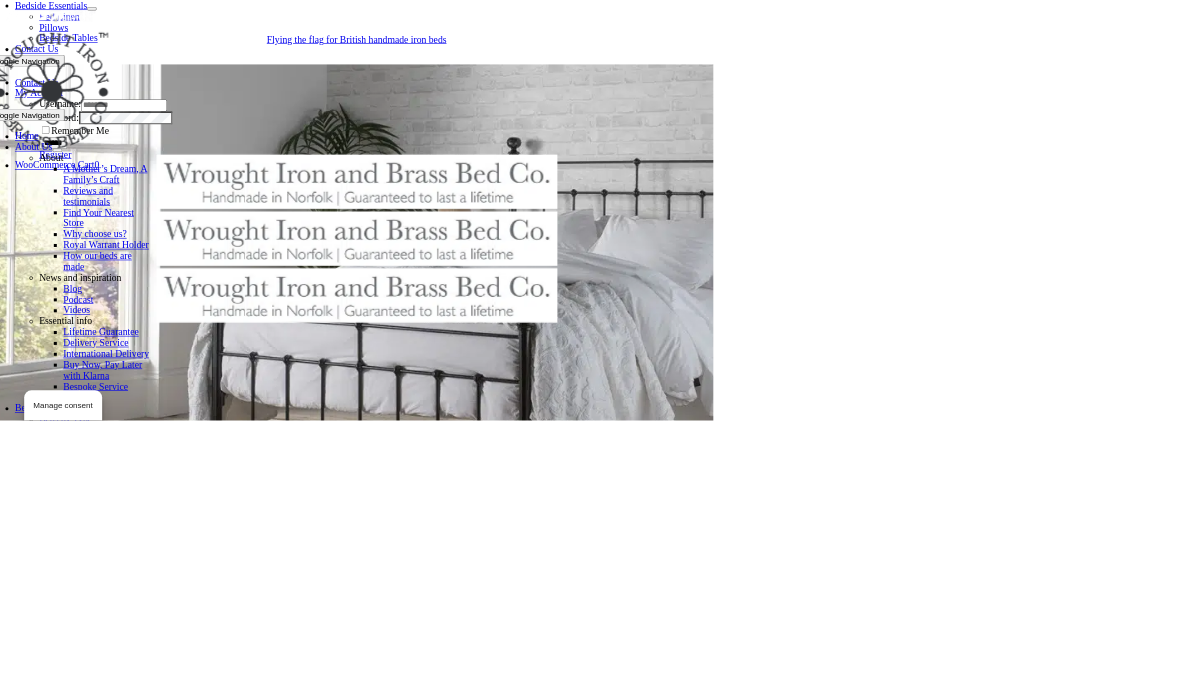 scroll, scrollTop: 5689, scrollLeft: 0, axis: vertical 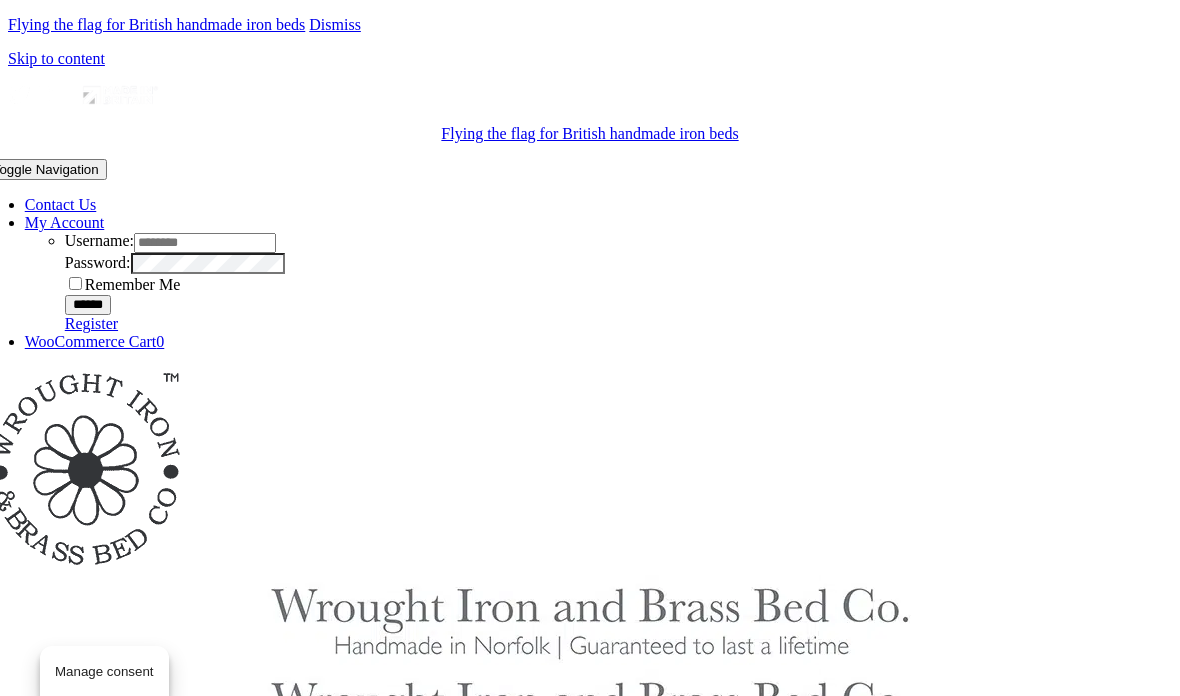 click on "Skip to content" at bounding box center (56, 58) 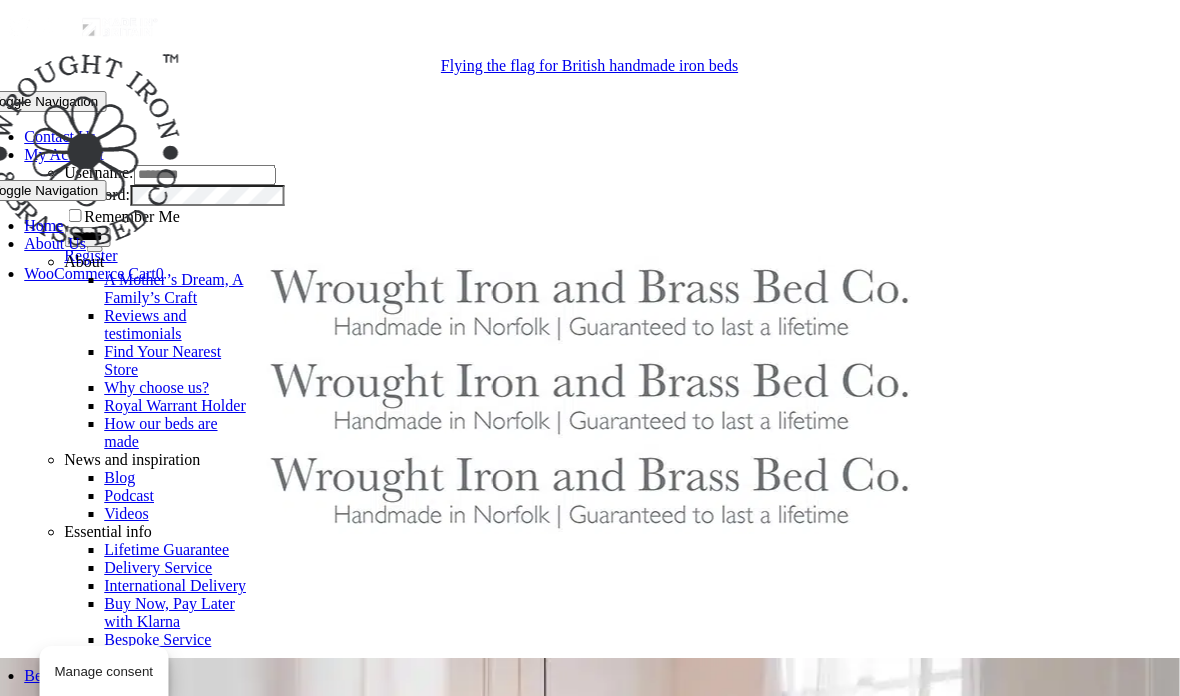 scroll, scrollTop: 5188, scrollLeft: 317, axis: both 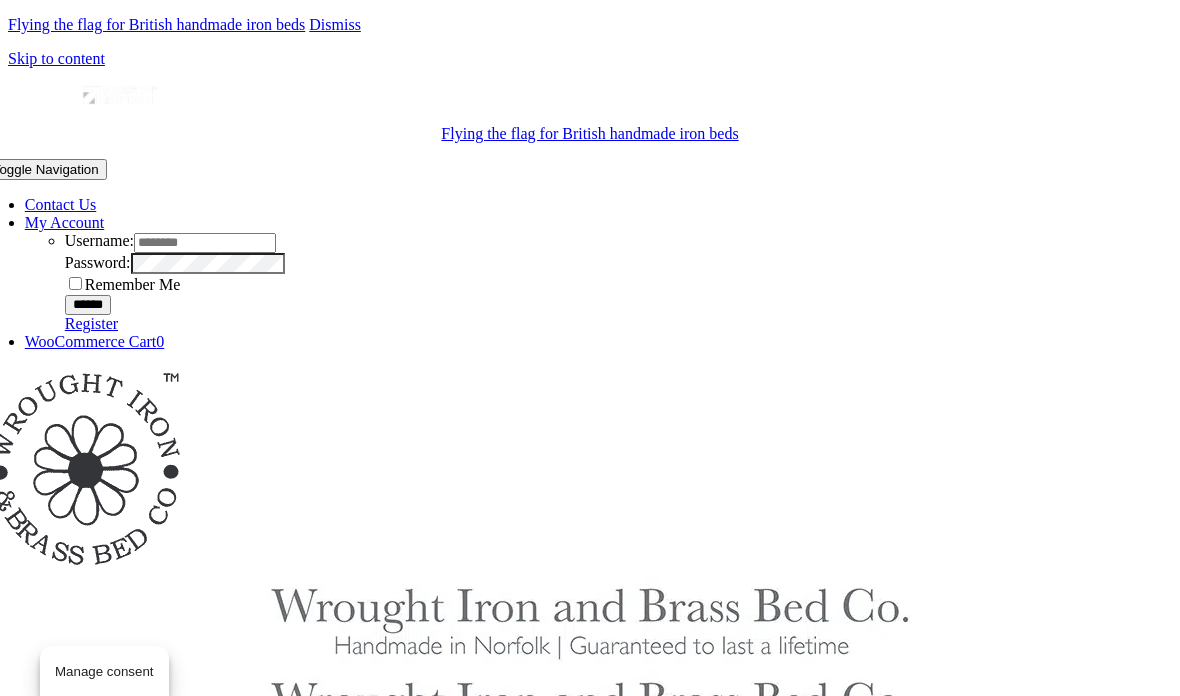 click on "Skip to content" at bounding box center [56, 58] 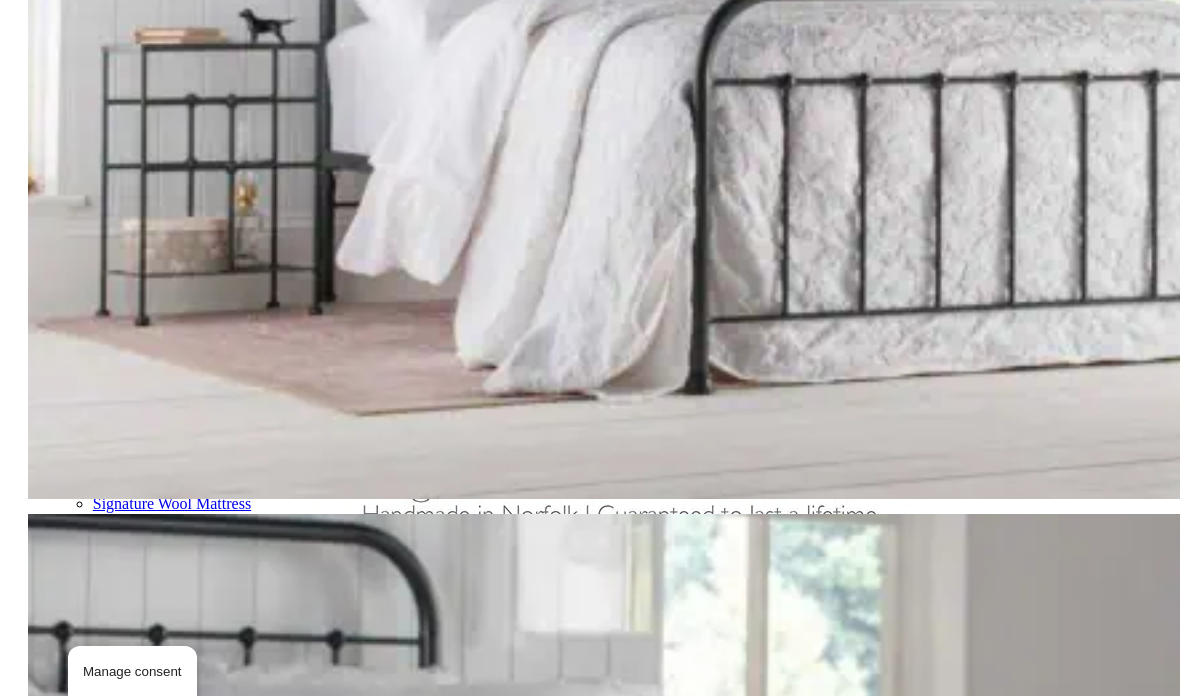 scroll, scrollTop: 7227, scrollLeft: 0, axis: vertical 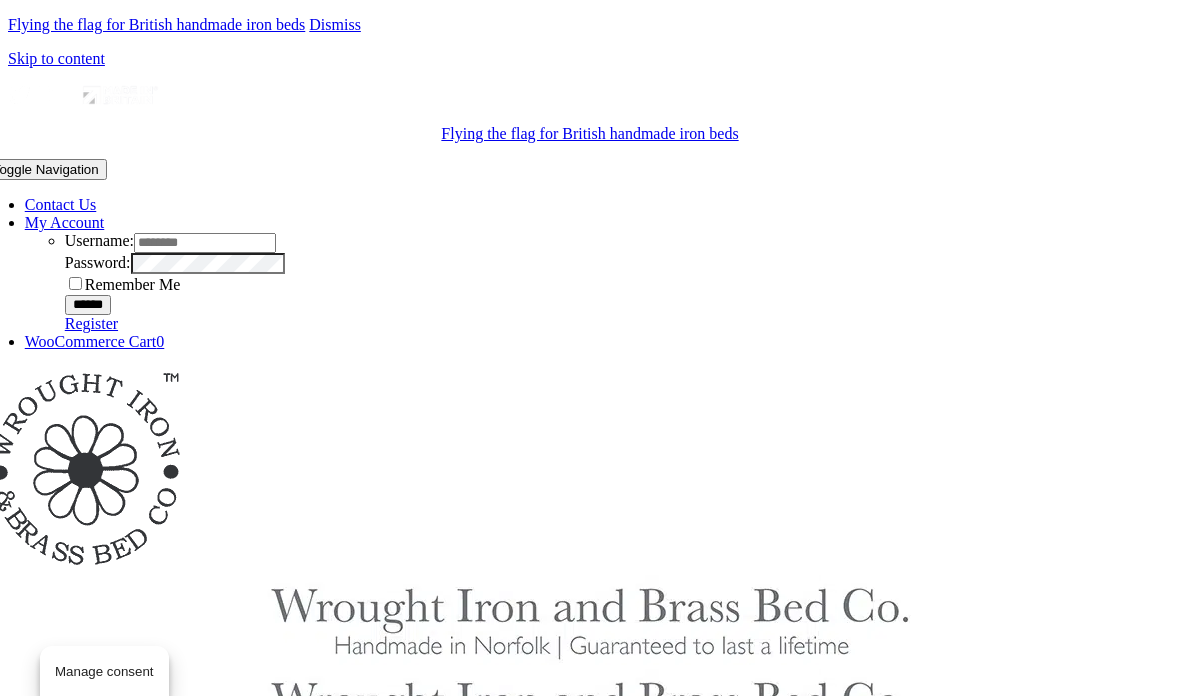click on "Skip to content" at bounding box center (56, 58) 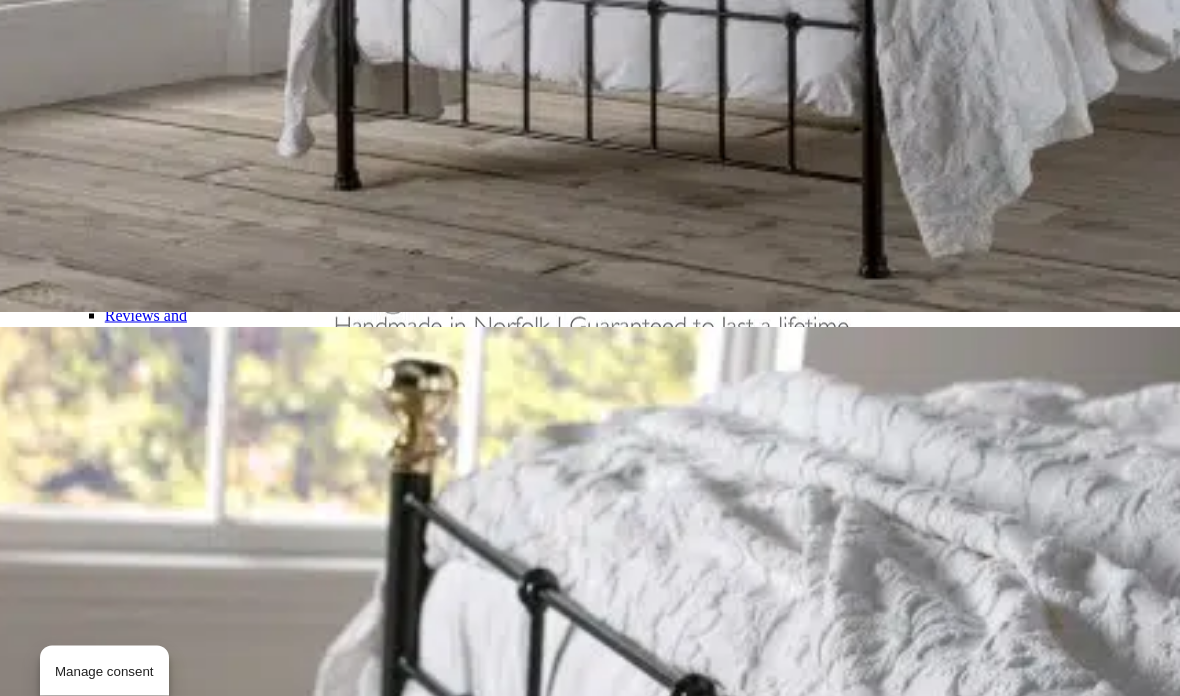 scroll, scrollTop: 7148, scrollLeft: 0, axis: vertical 